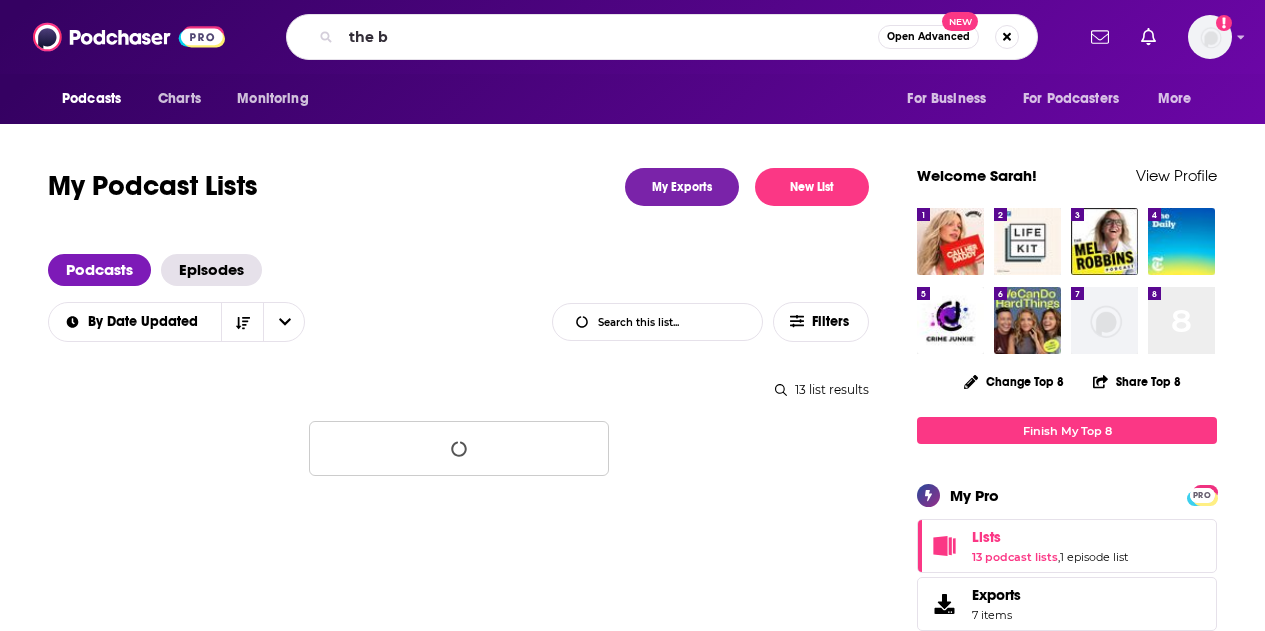 scroll, scrollTop: 0, scrollLeft: 0, axis: both 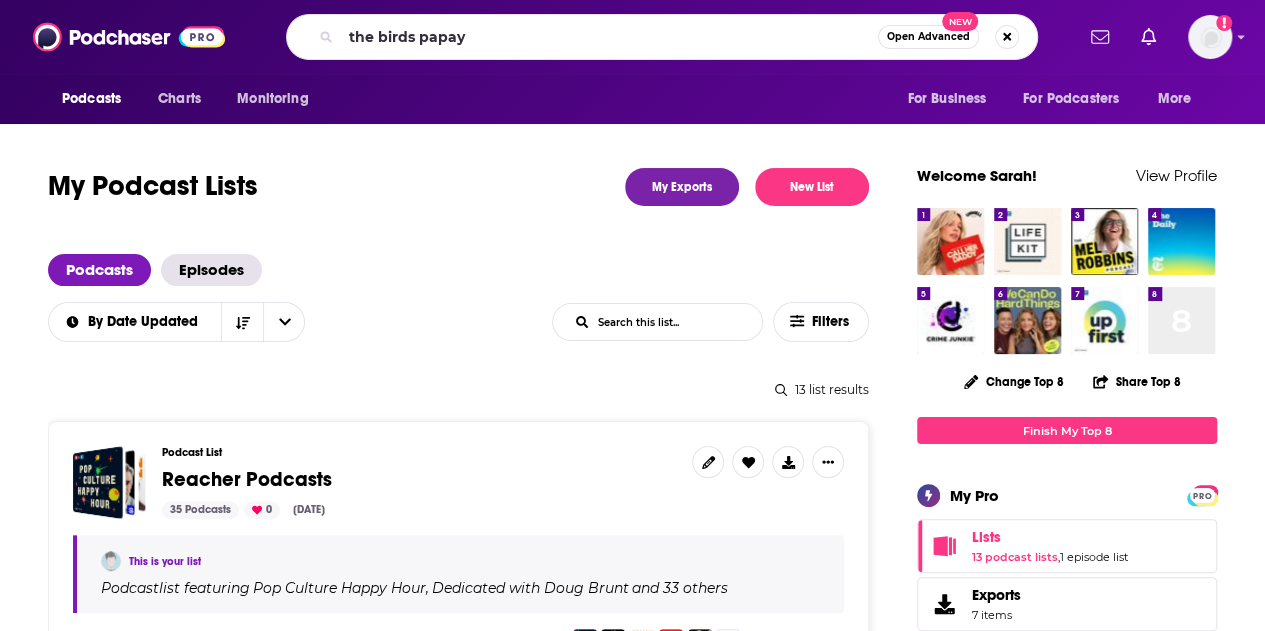 type on "the birds papaya" 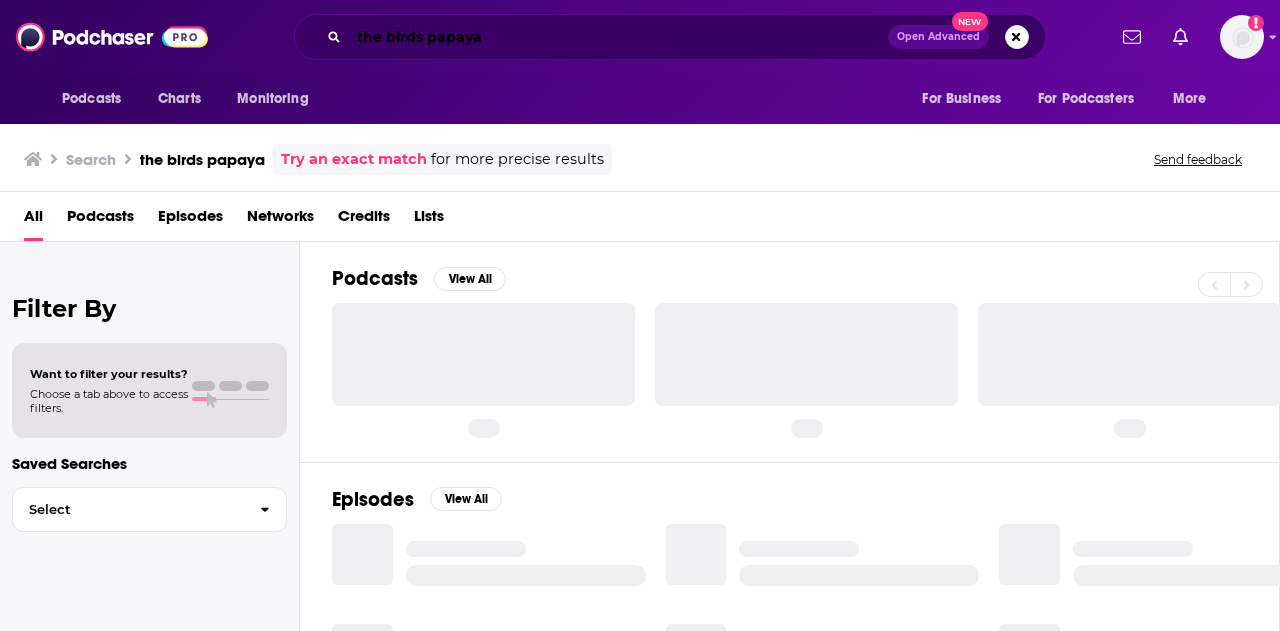 click on "the birds papaya" at bounding box center [618, 37] 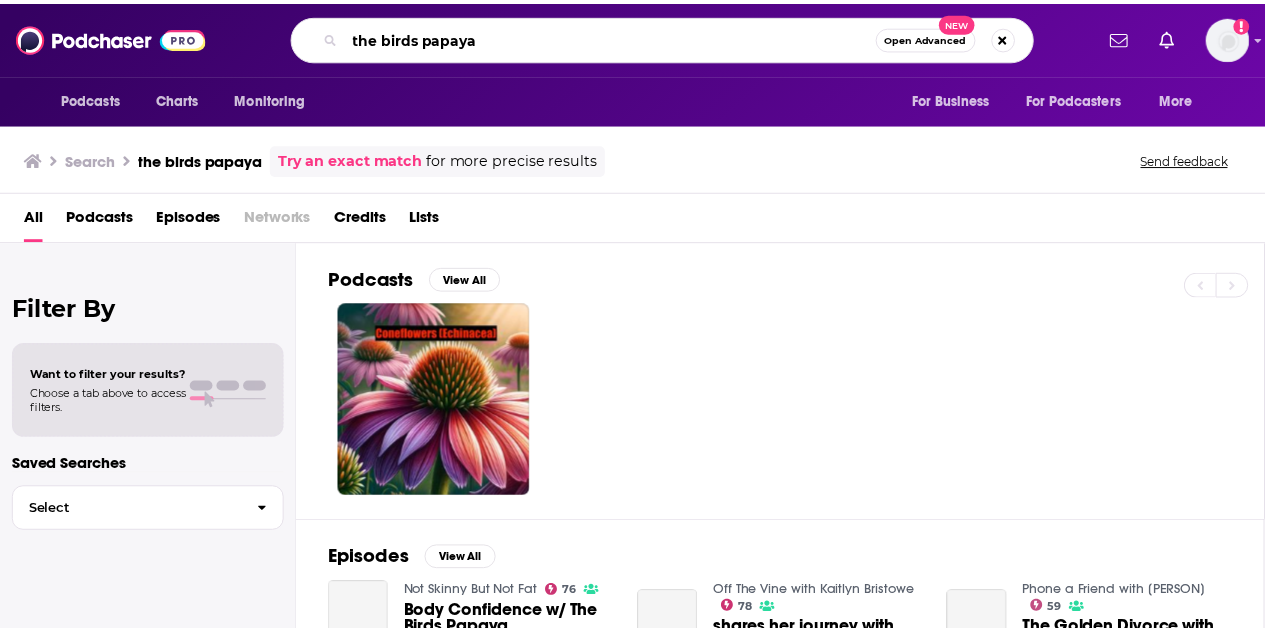 scroll, scrollTop: 300, scrollLeft: 0, axis: vertical 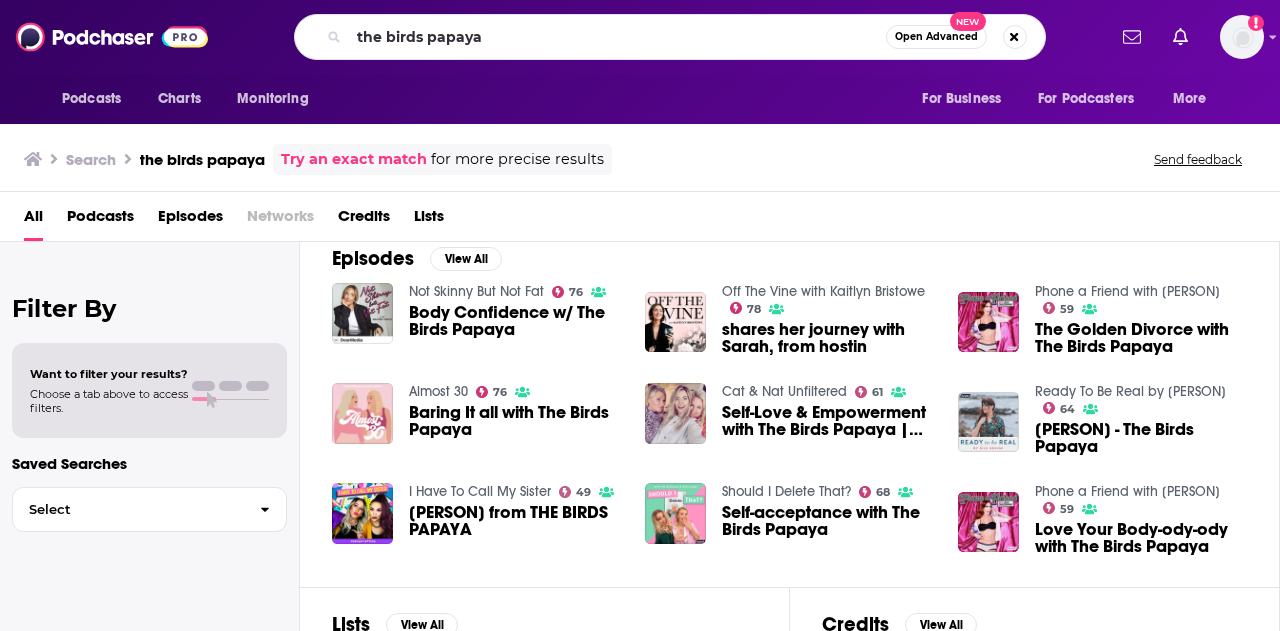 click on "Podcasts" at bounding box center (100, 220) 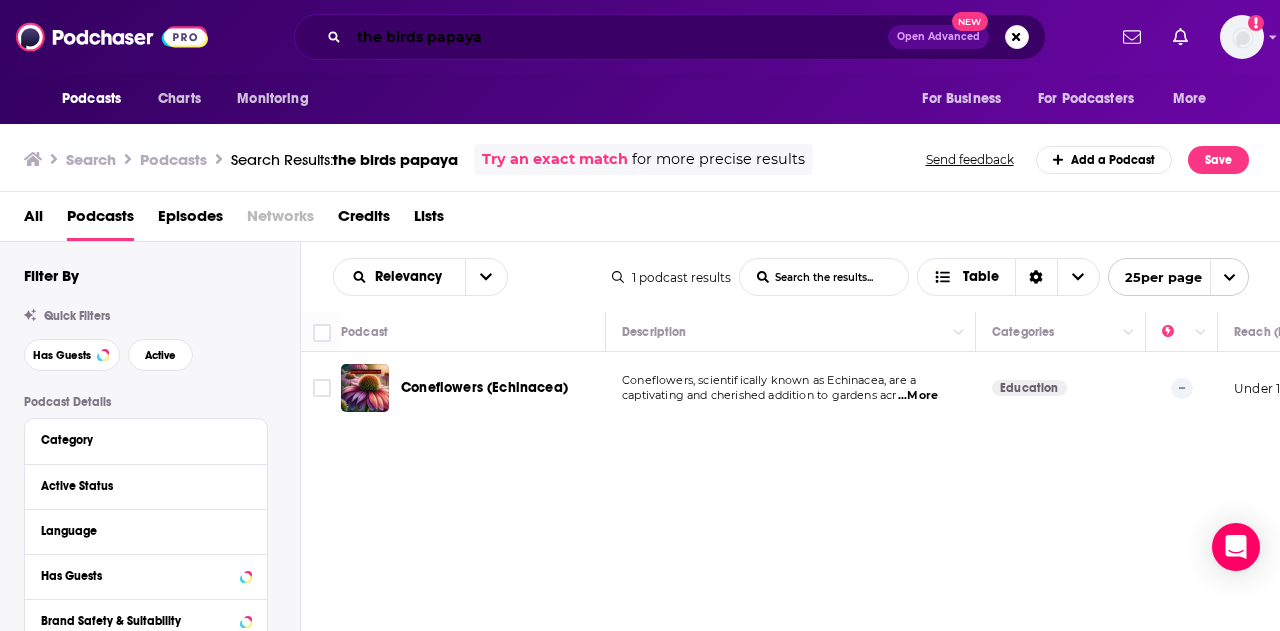 click on "the birds papaya" at bounding box center (618, 37) 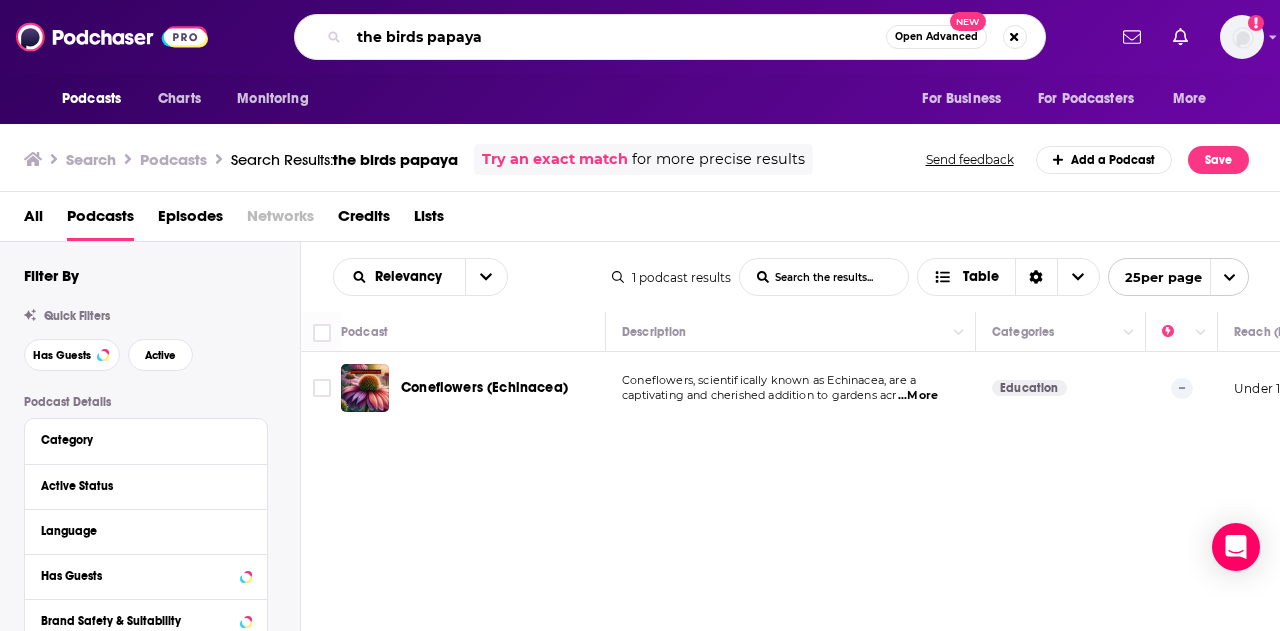 click on "the birds papaya" at bounding box center (617, 37) 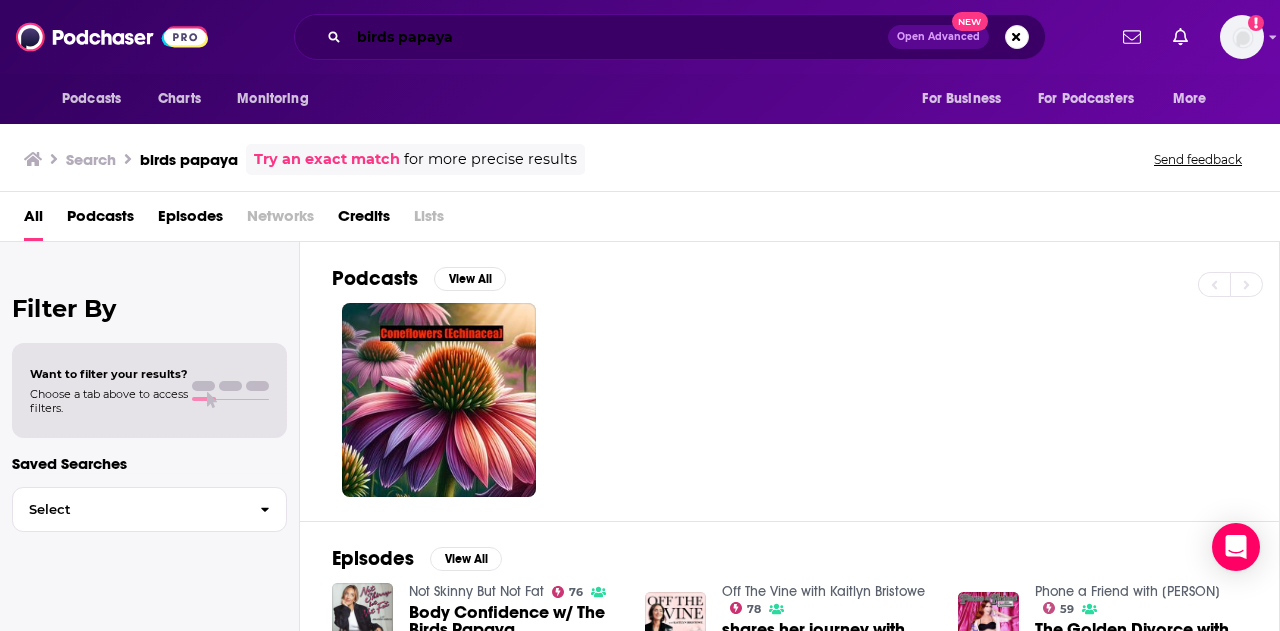click on "birds papaya" at bounding box center (618, 37) 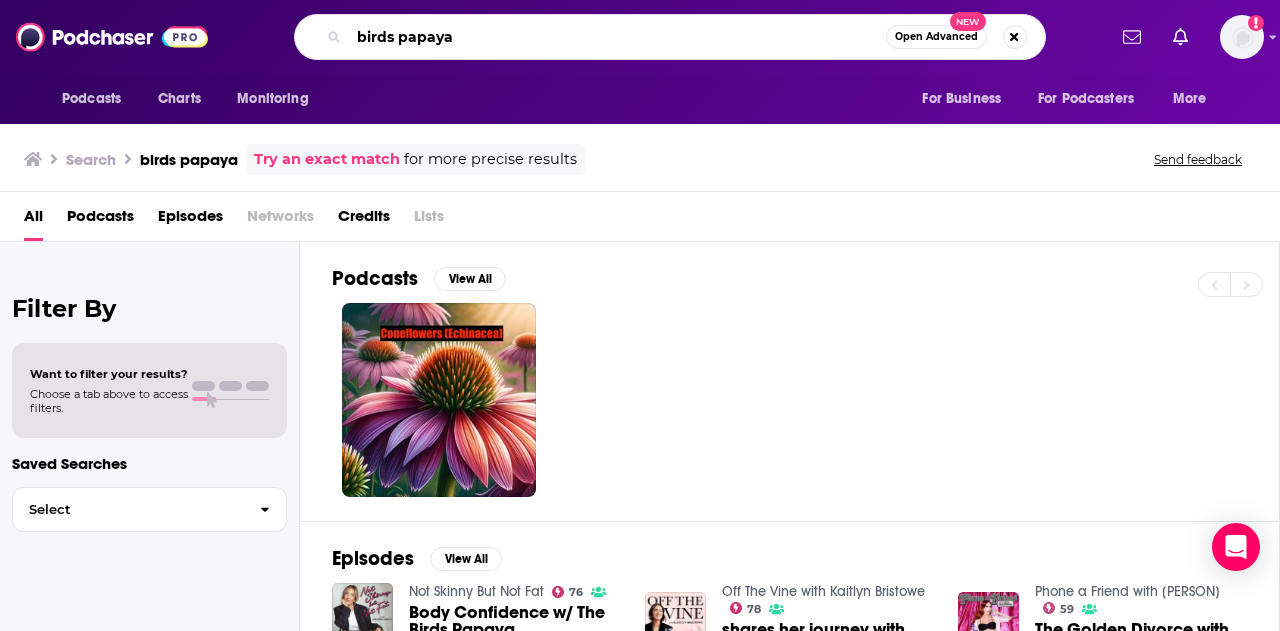 click on "birds papaya" at bounding box center (617, 37) 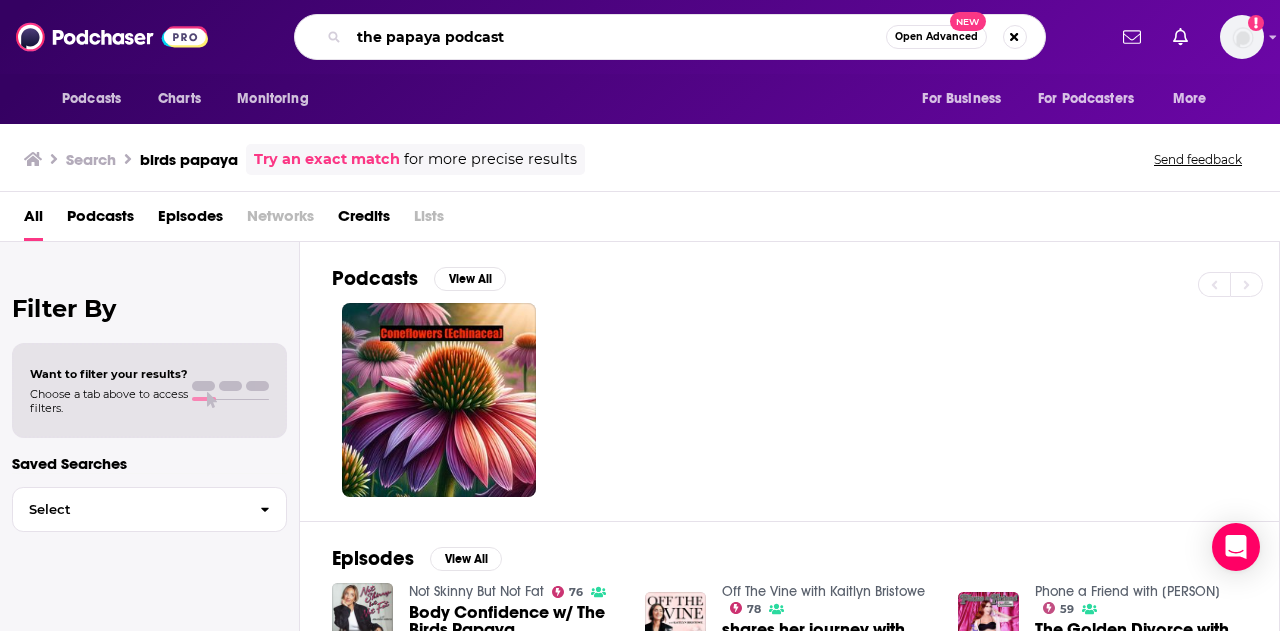 type on "the papaya podcast" 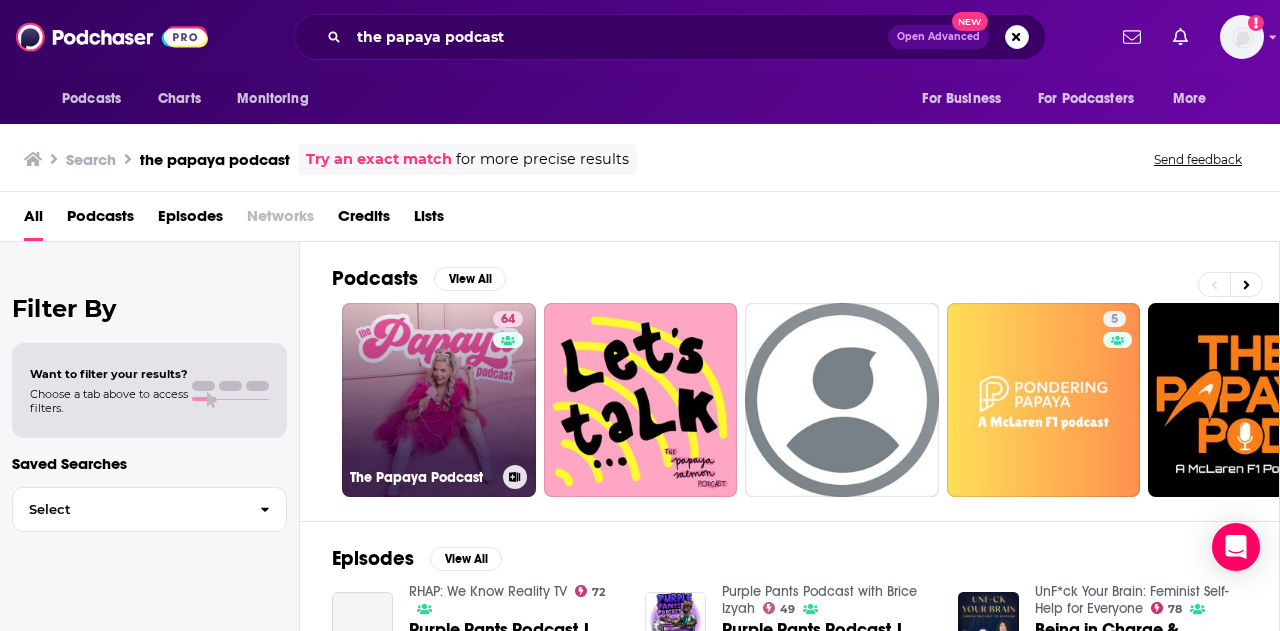 click on "64 The Papaya Podcast" at bounding box center [439, 400] 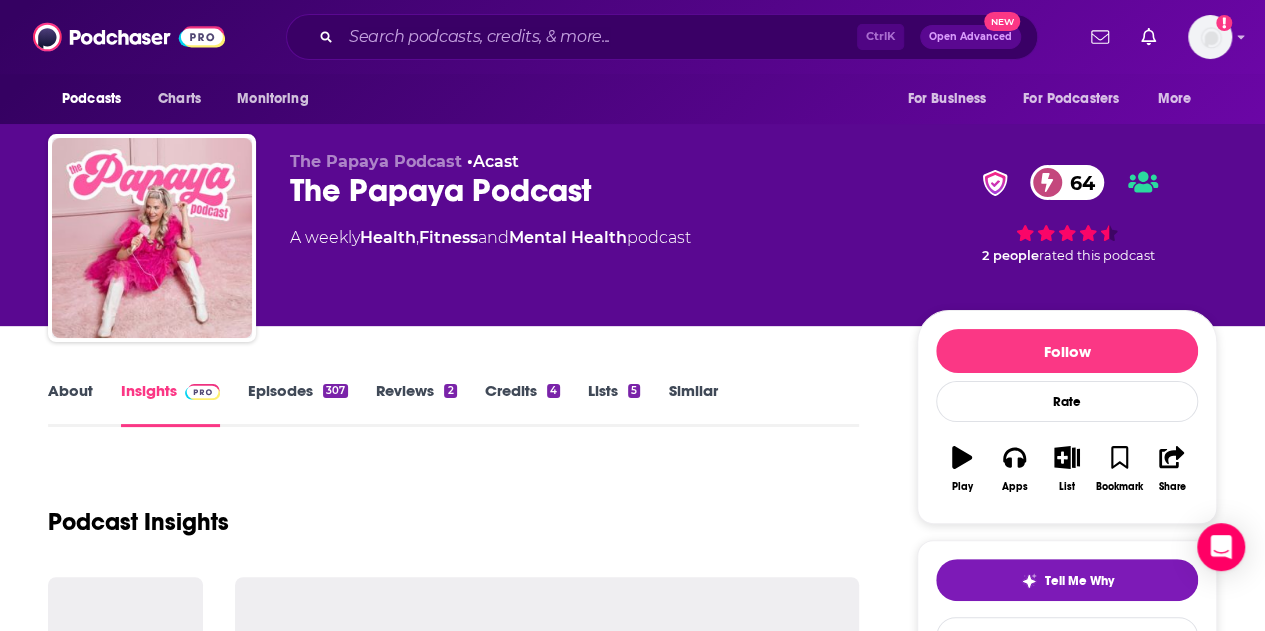 click on "About Insights Episodes 307 Reviews 2 Credits 4 Lists 5 Similar Podcast Insights" at bounding box center (466, 2658) 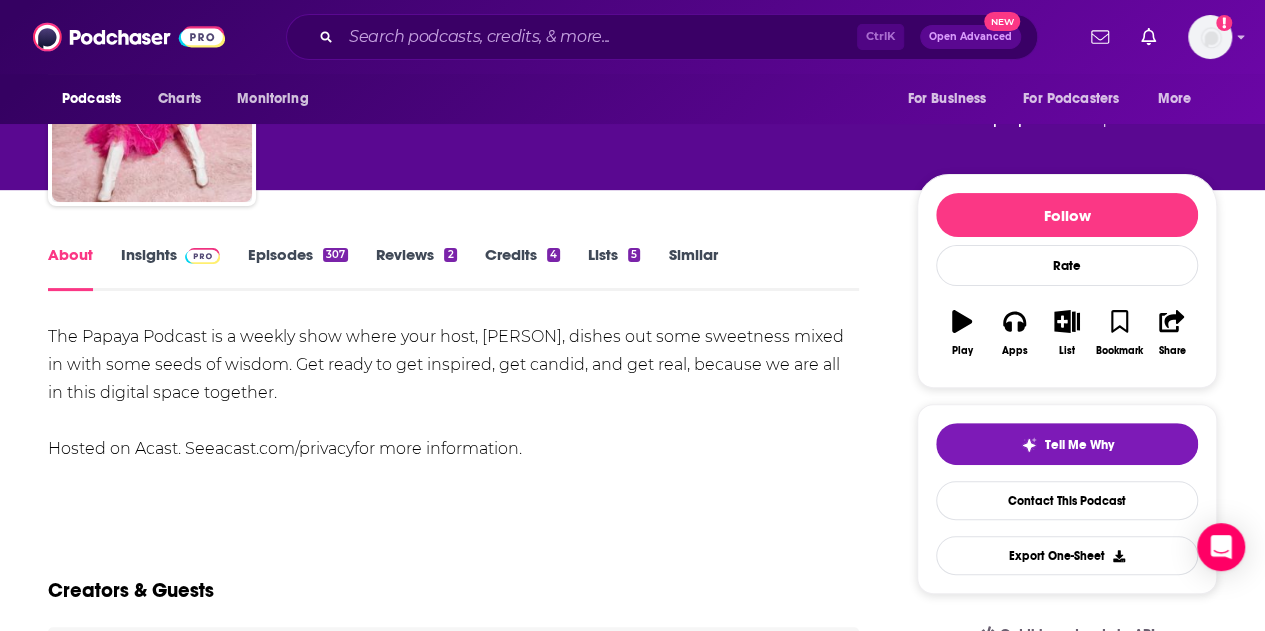 scroll, scrollTop: 200, scrollLeft: 0, axis: vertical 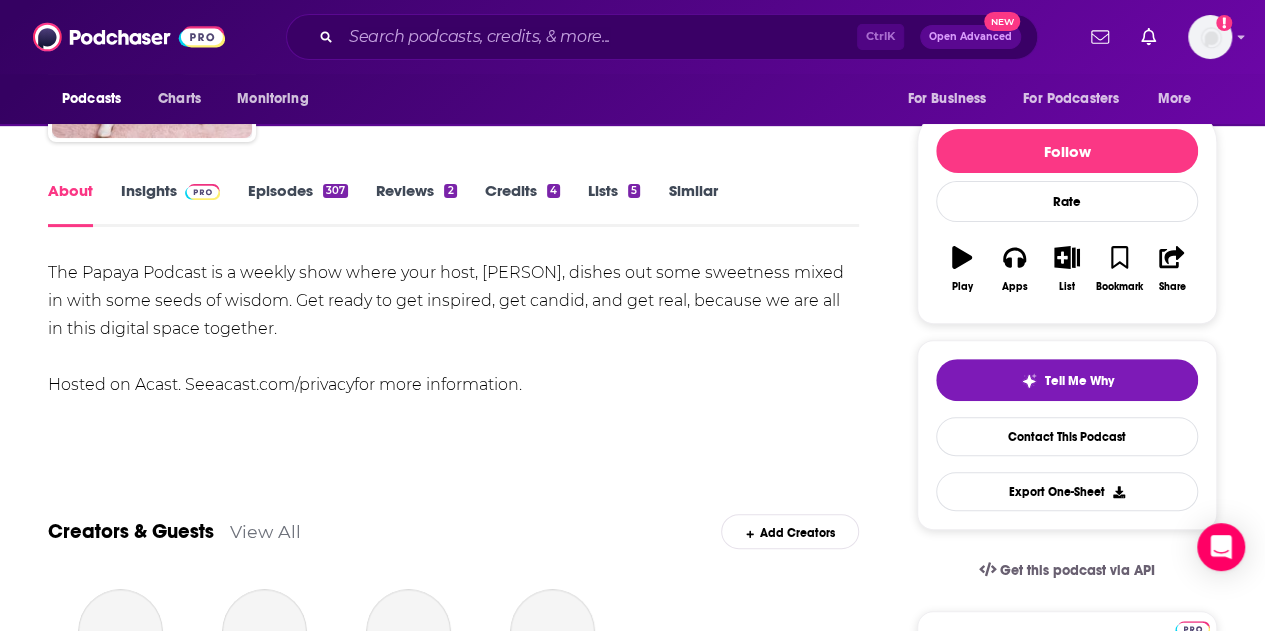 click on "Insights" at bounding box center [170, 204] 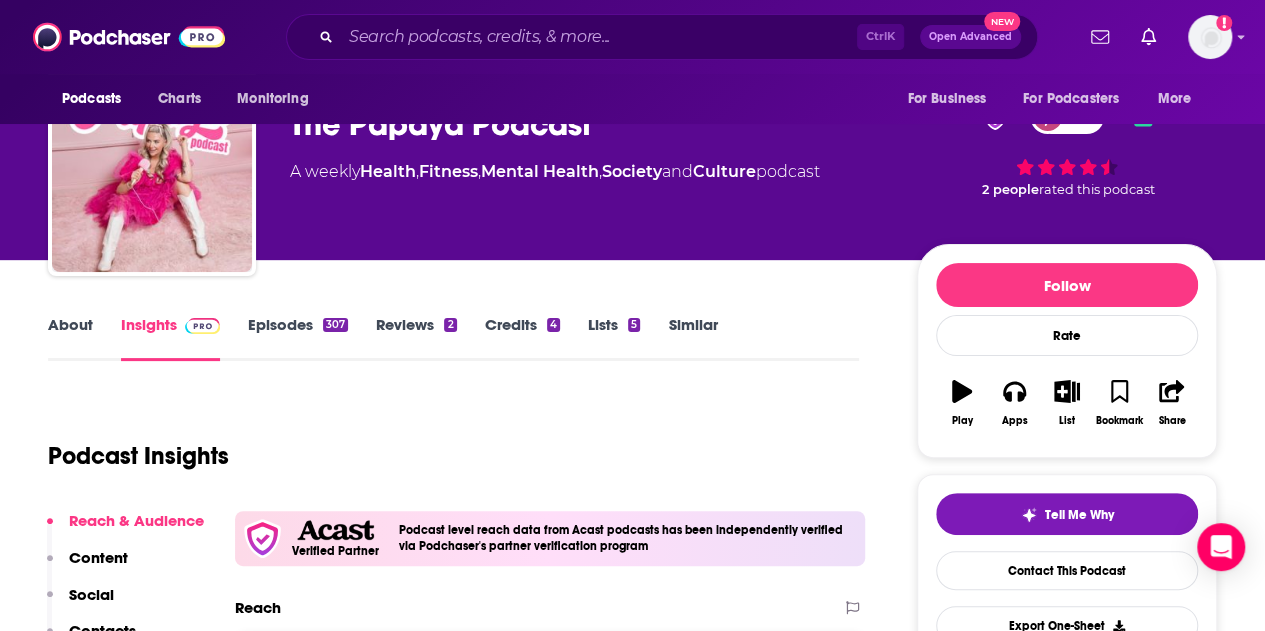 scroll, scrollTop: 0, scrollLeft: 0, axis: both 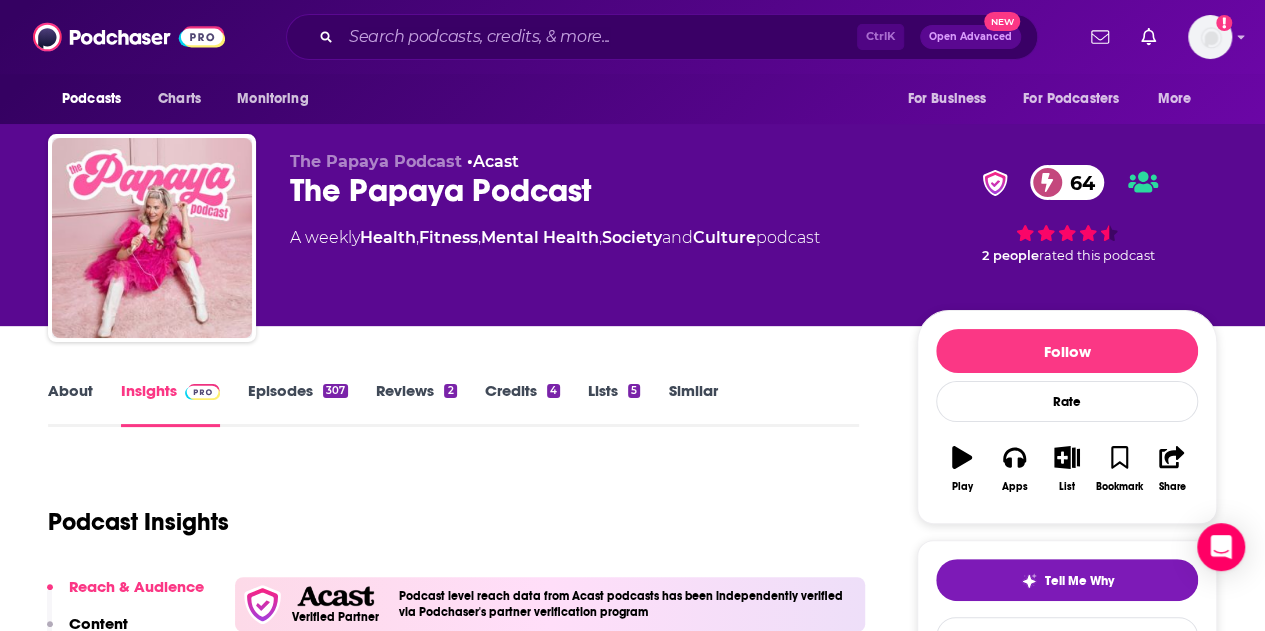 click on "About" at bounding box center [70, 404] 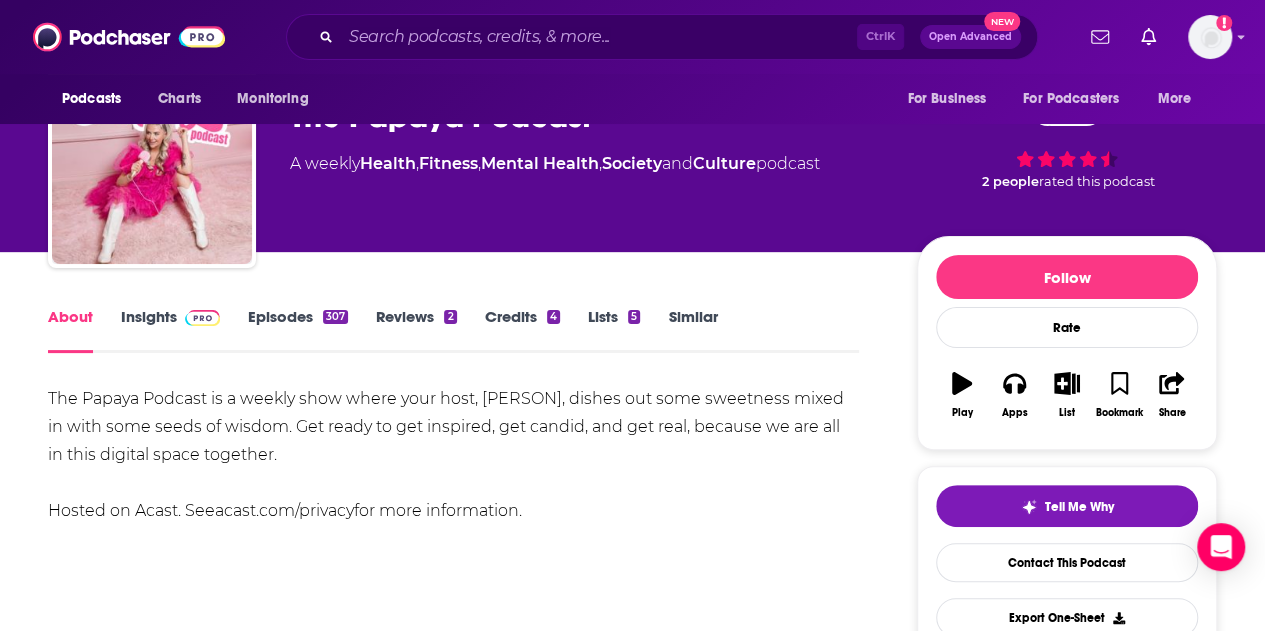 scroll, scrollTop: 100, scrollLeft: 0, axis: vertical 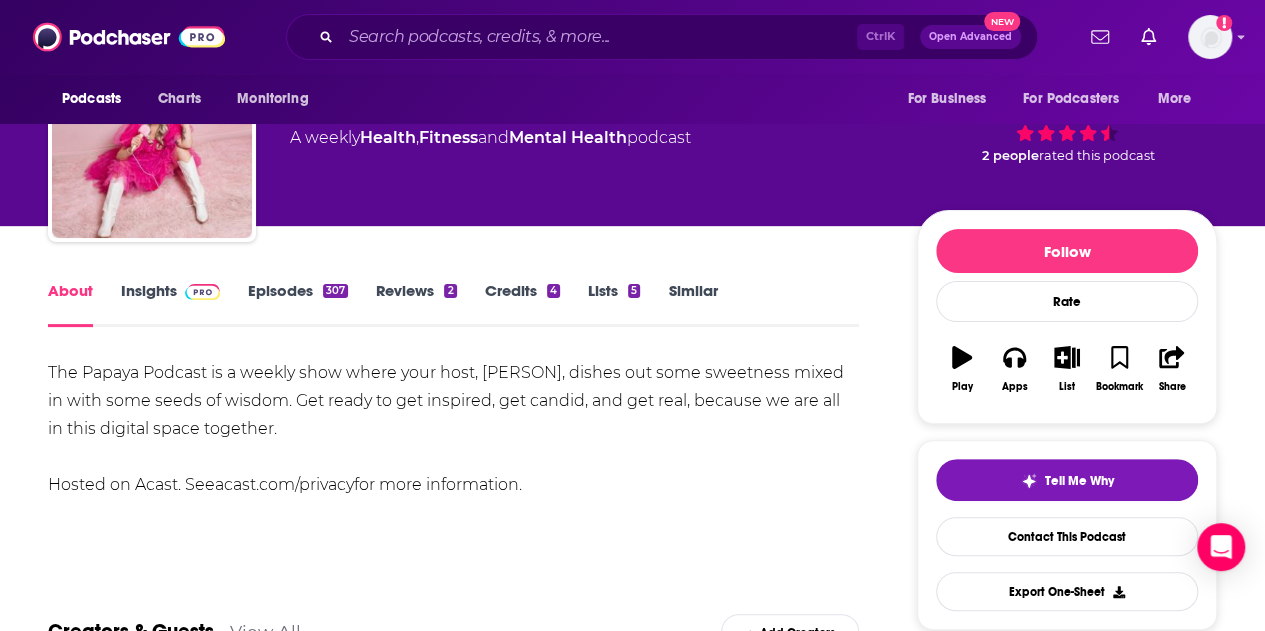 drag, startPoint x: 581, startPoint y: 494, endPoint x: 41, endPoint y: 374, distance: 553.17267 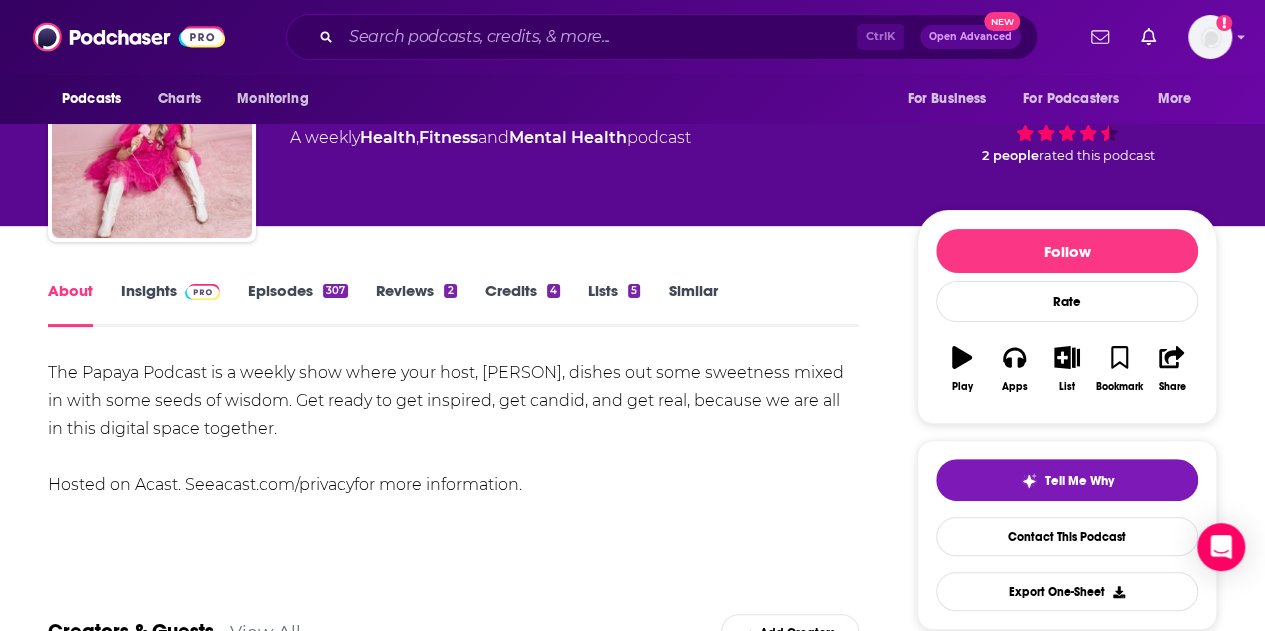 copy on "The Papaya Podcast is a weekly show where your host, [PERSON], dishes out some sweetness mixed in with some seeds of wisdom. Get ready to get inspired, get candid, and get real, because we are all in this digital space together.
Hosted on Acast. See  acast.com/privacy  for more information." 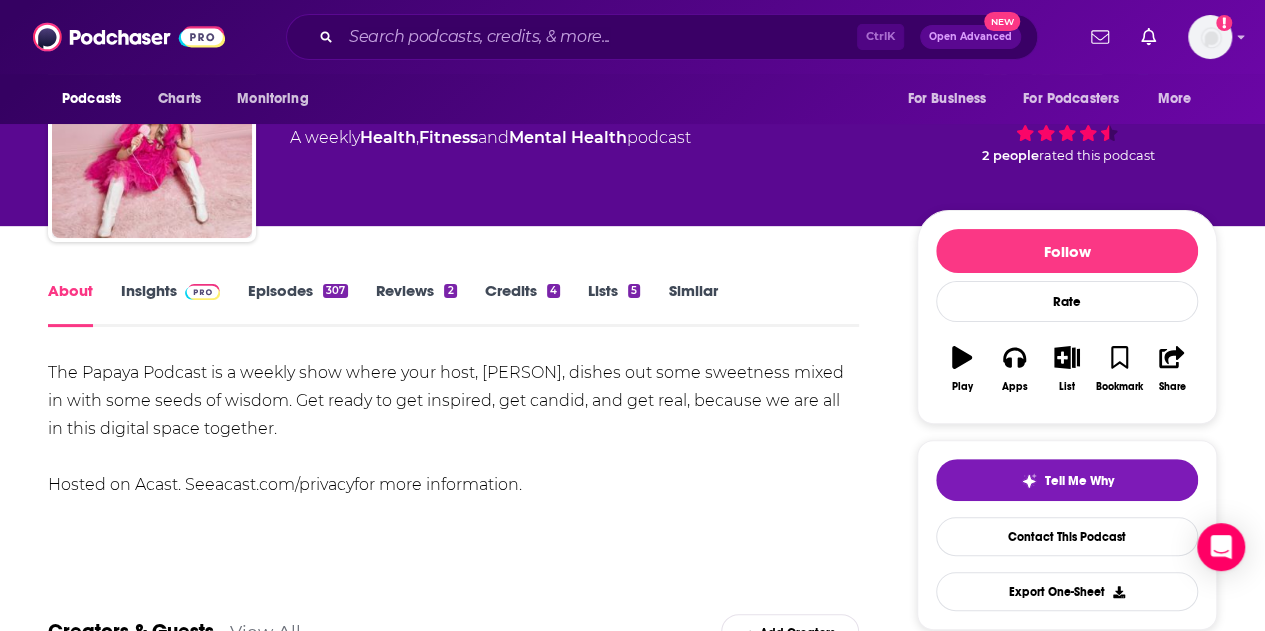 click on "Episodes 307" at bounding box center (298, 304) 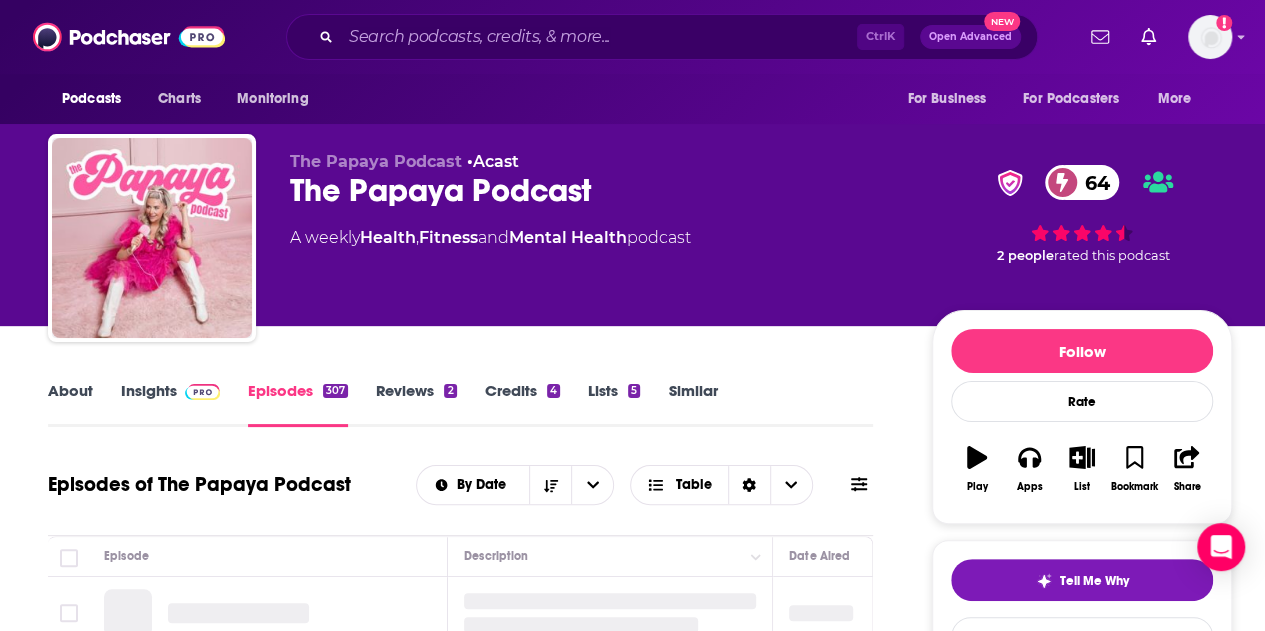 scroll, scrollTop: 400, scrollLeft: 0, axis: vertical 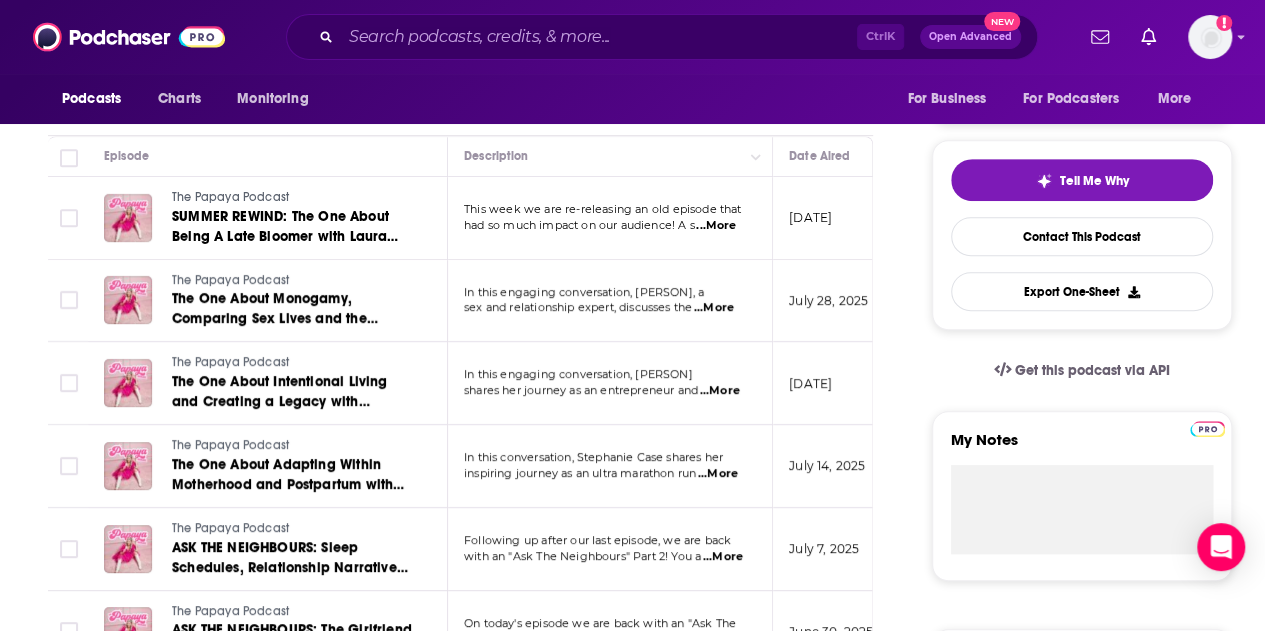 click on "...More" at bounding box center (716, 226) 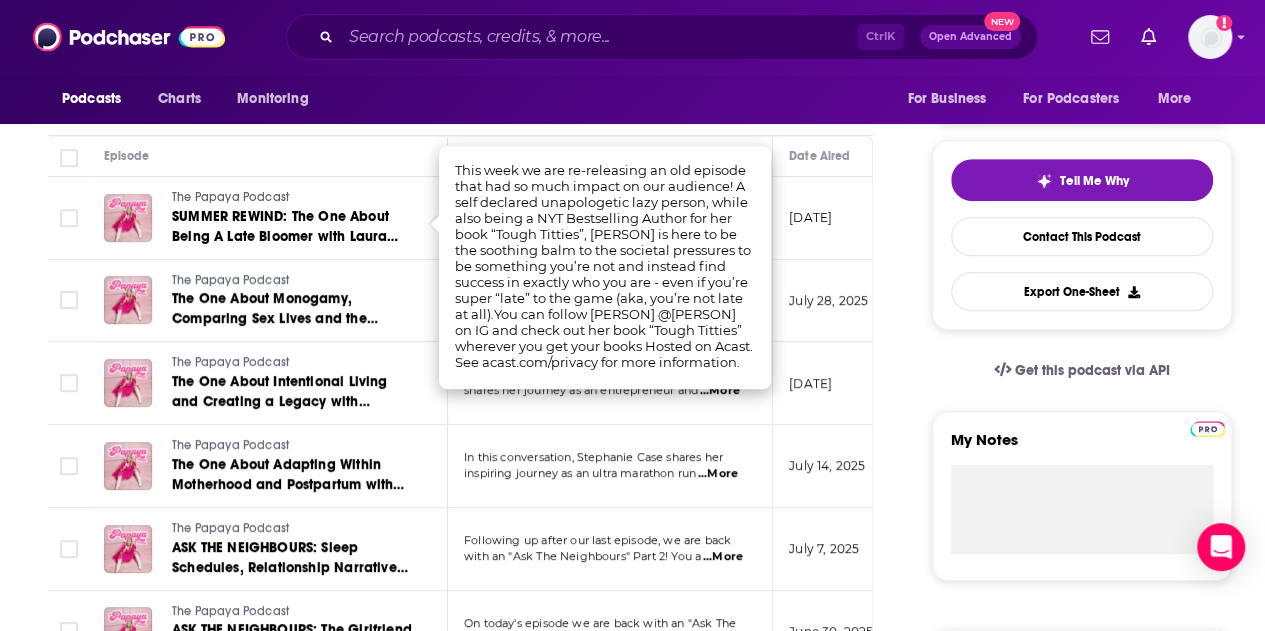 click on "In this conversation, [PERSON] shares her inspiring journey as an ultra marathon run  ...More" at bounding box center [610, 466] 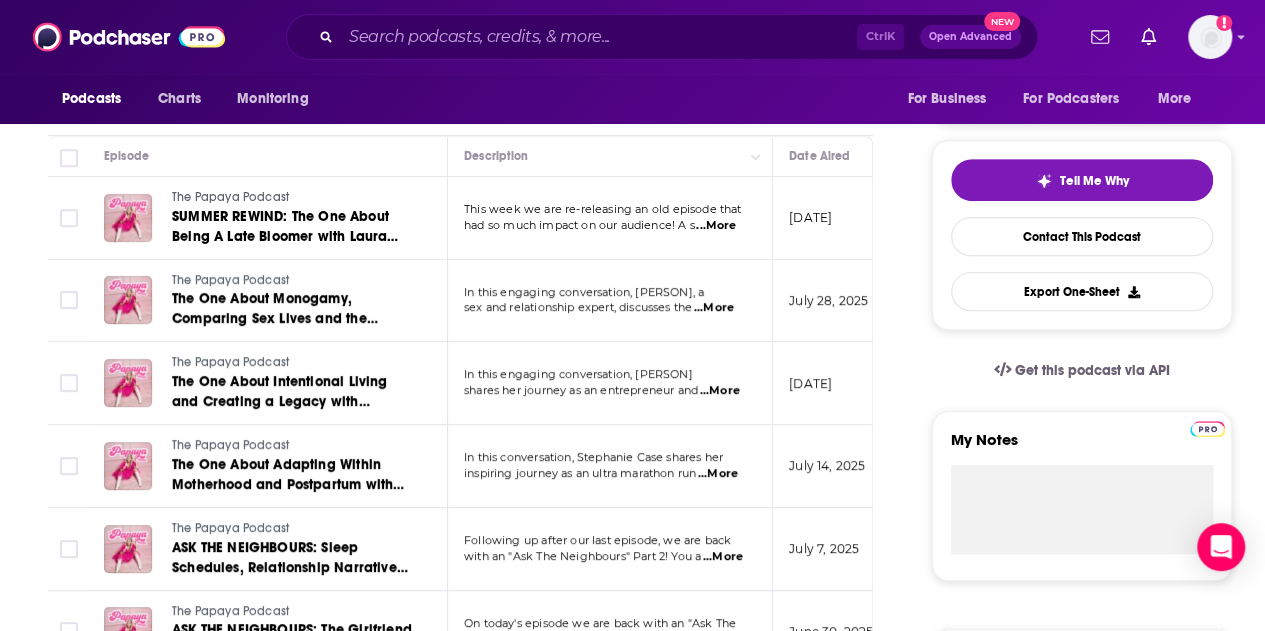 click on "...More" at bounding box center [714, 308] 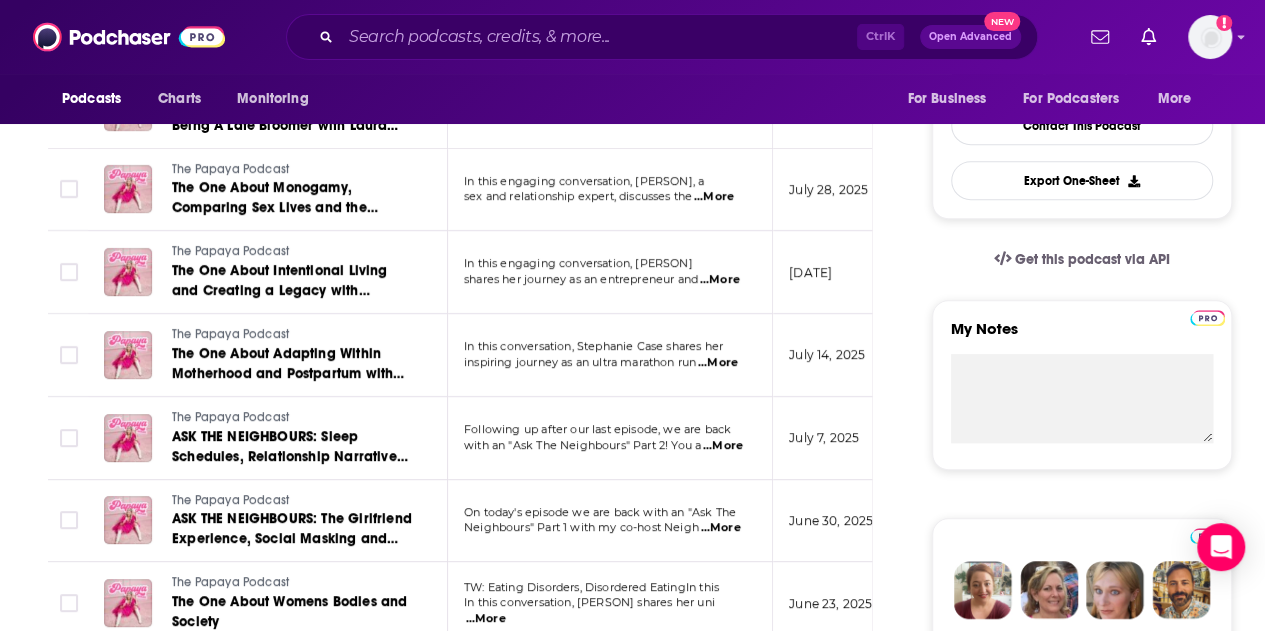 scroll, scrollTop: 600, scrollLeft: 0, axis: vertical 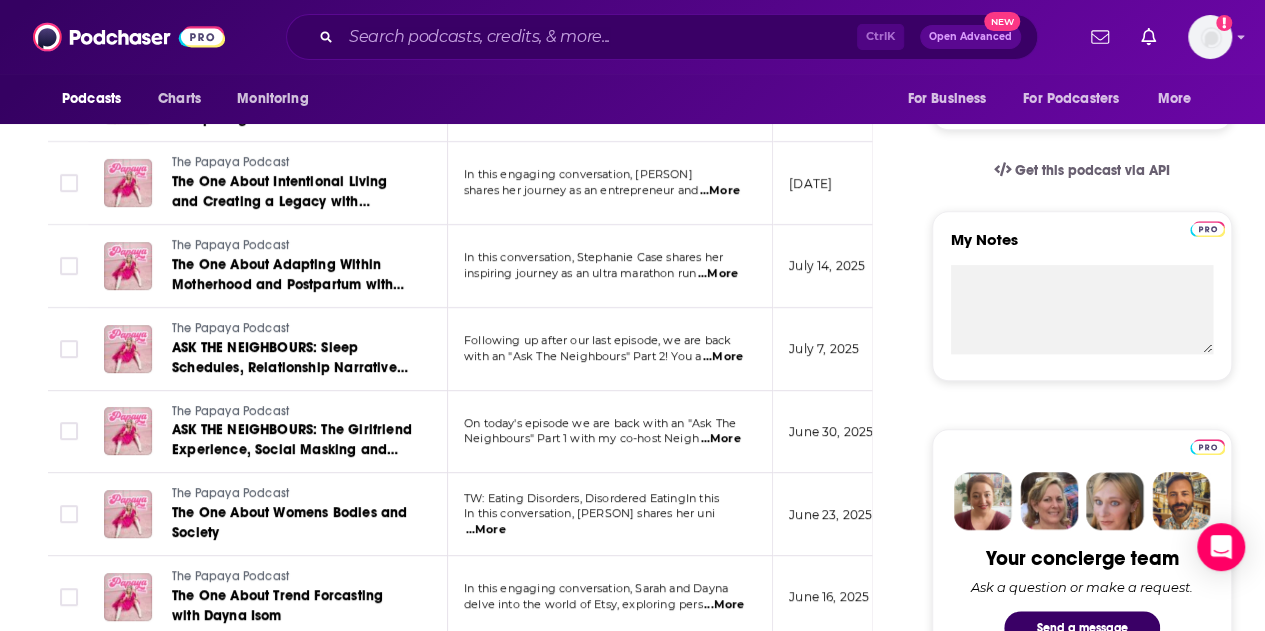 click on "...More" at bounding box center (486, 530) 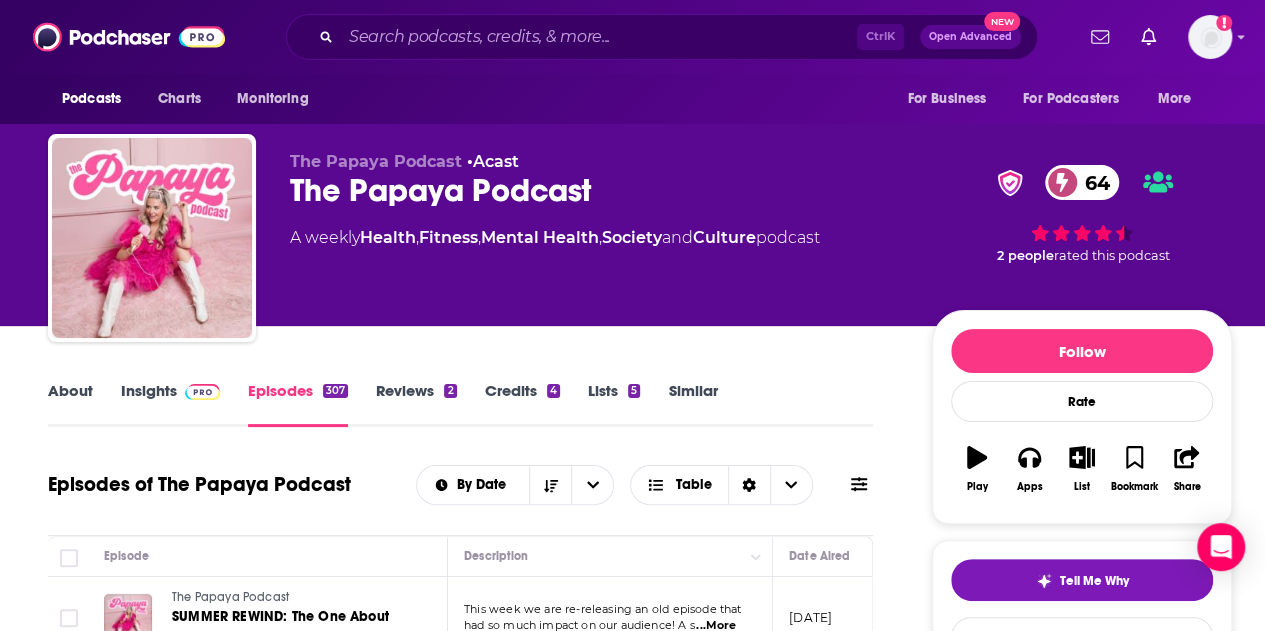 scroll, scrollTop: 0, scrollLeft: 0, axis: both 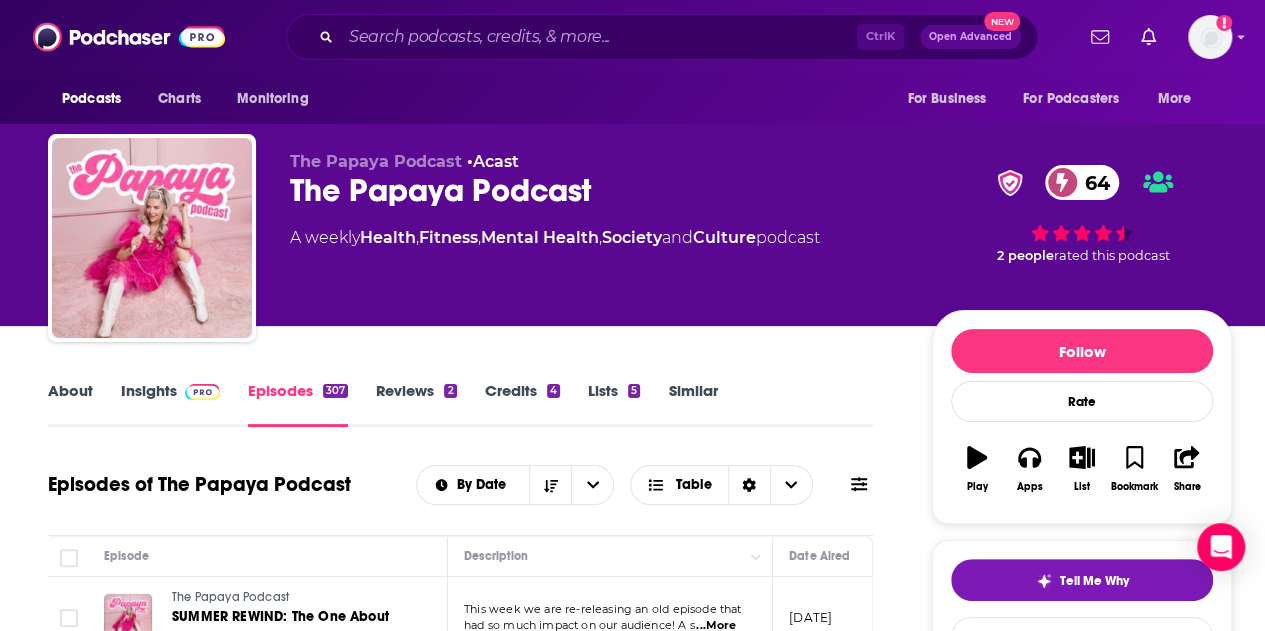 click on "Insights" at bounding box center [170, 404] 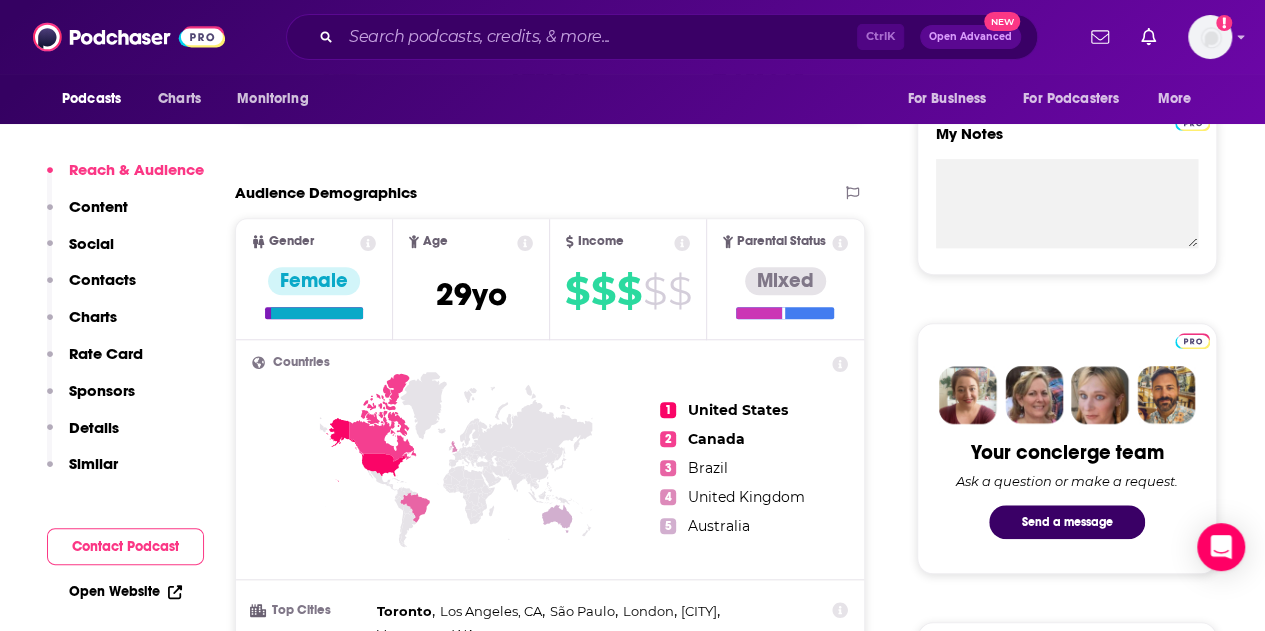 scroll, scrollTop: 600, scrollLeft: 0, axis: vertical 